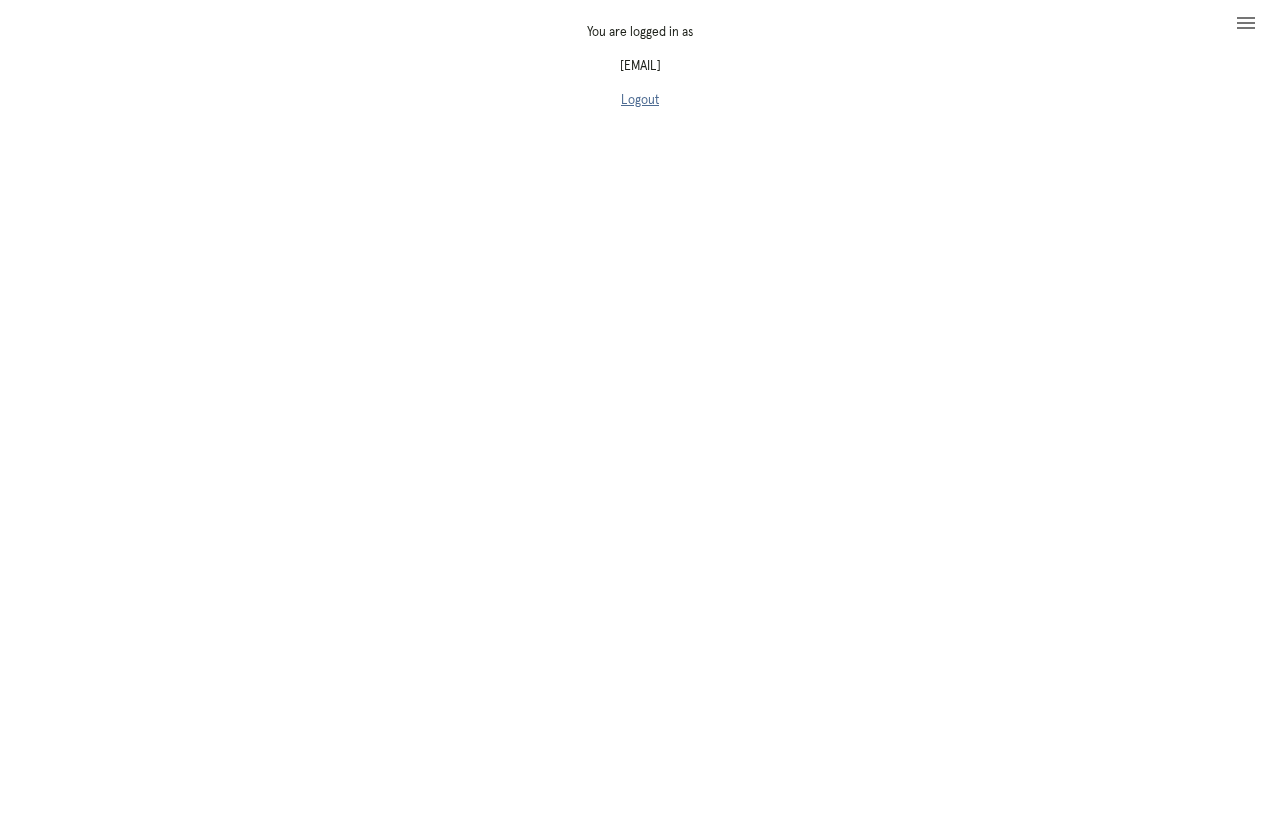 scroll, scrollTop: 0, scrollLeft: 0, axis: both 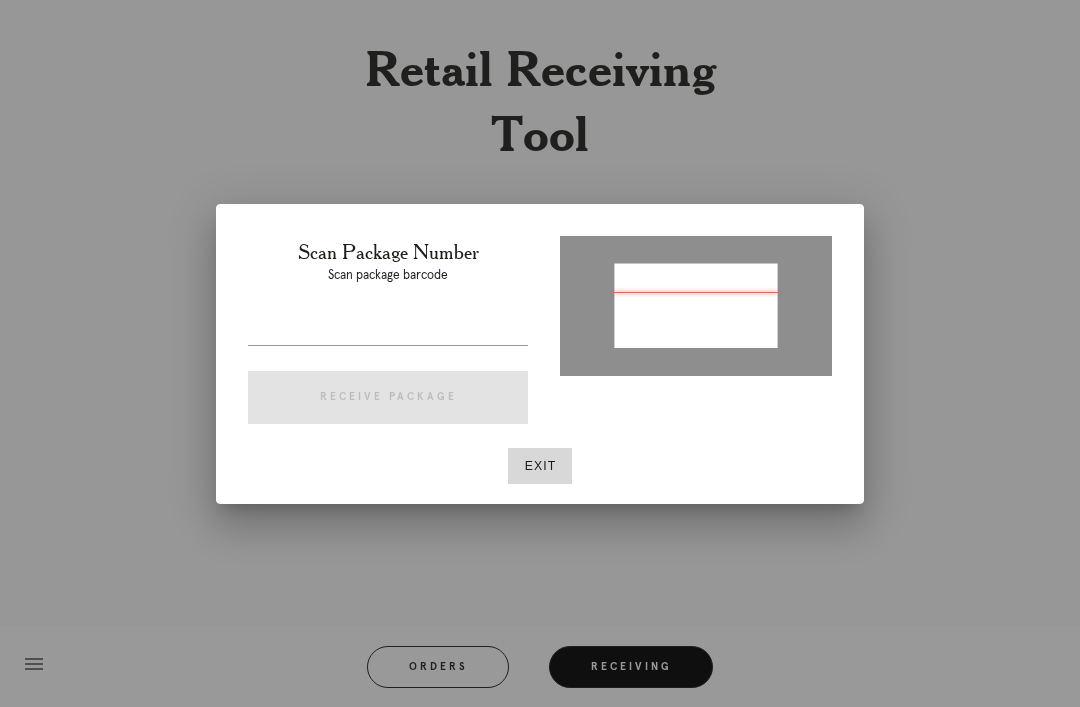 type on "P481139992994049" 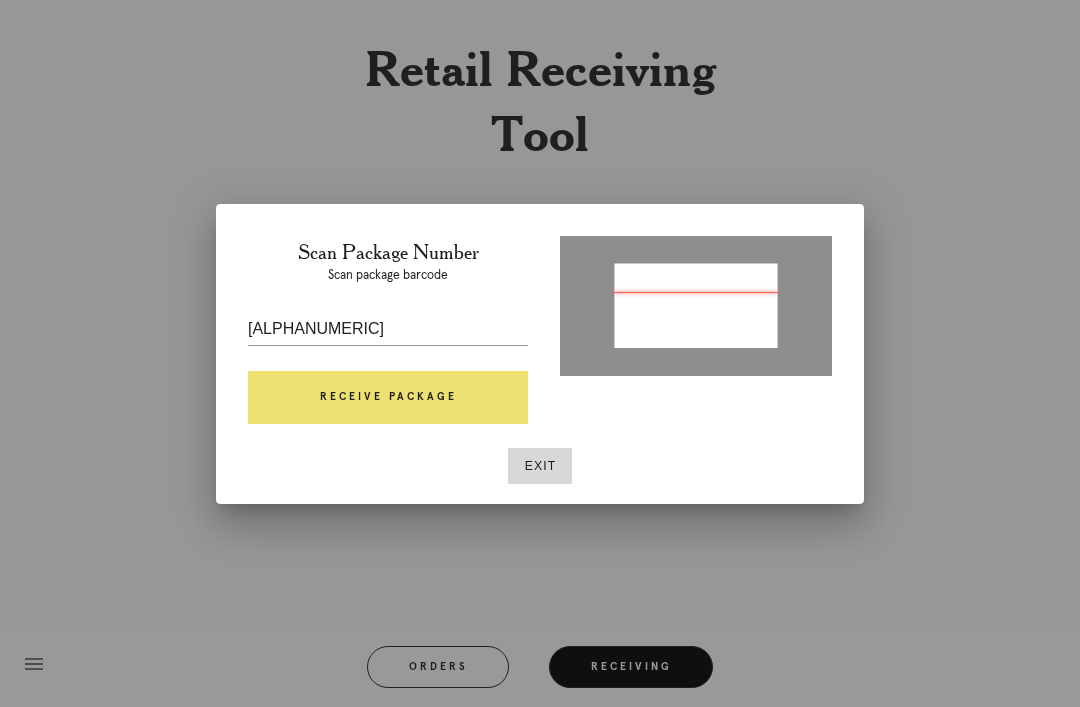 click on "Receive Package" at bounding box center [388, 398] 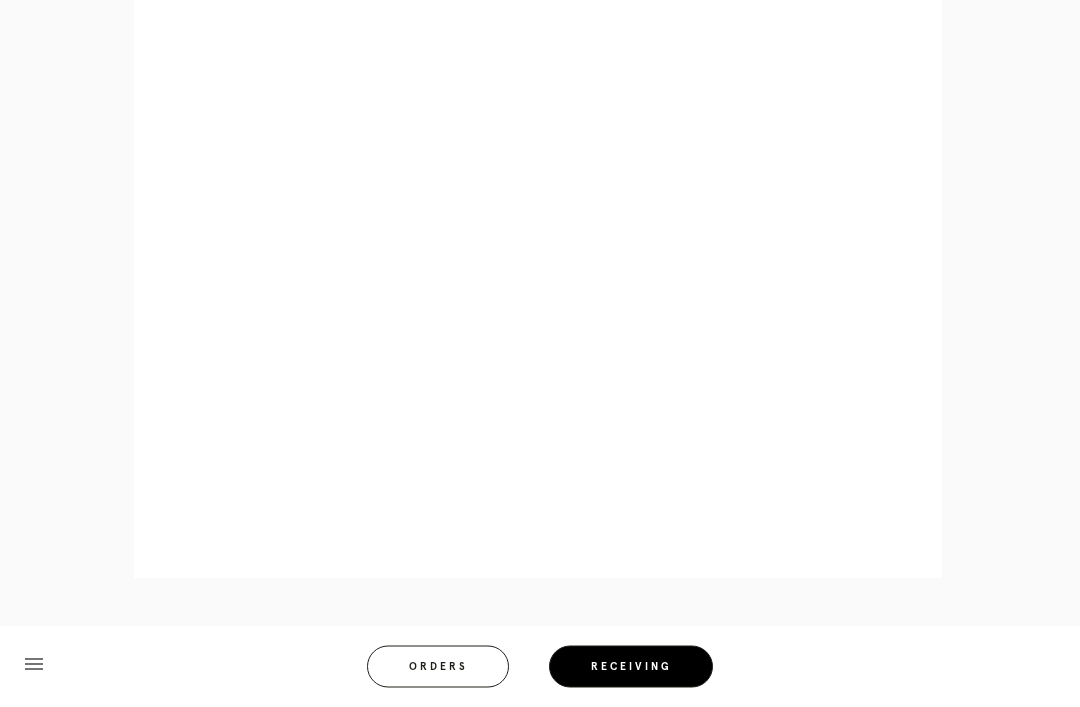 scroll, scrollTop: 928, scrollLeft: 0, axis: vertical 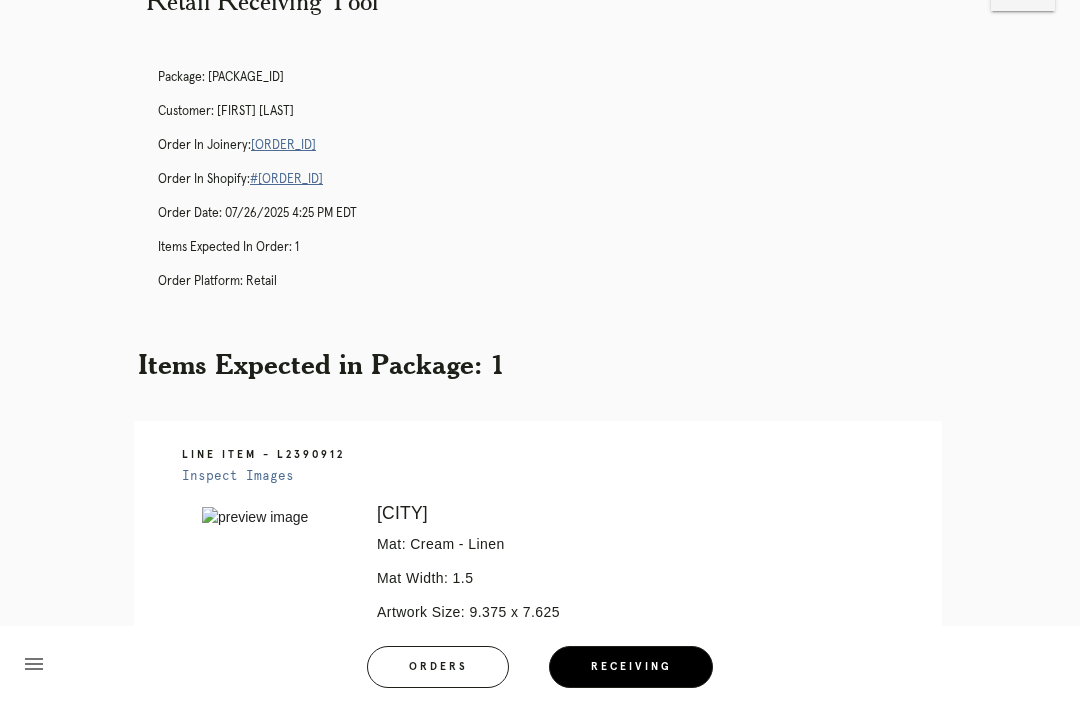 click on "Orders" at bounding box center (438, 667) 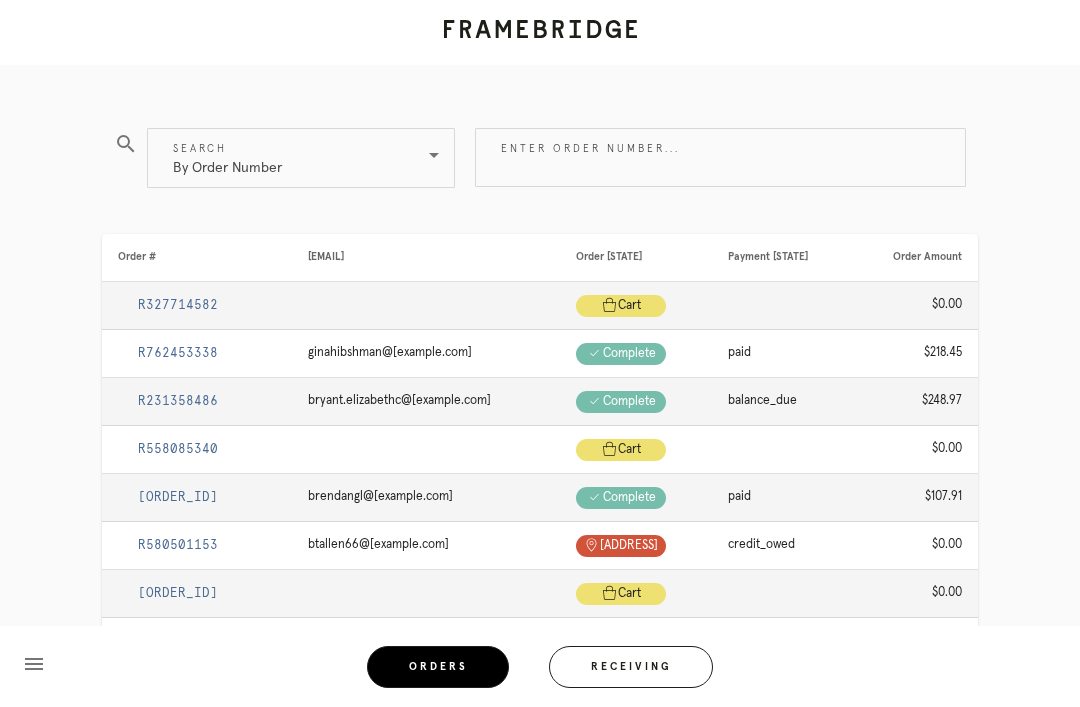 click on "Receiving" at bounding box center (631, 667) 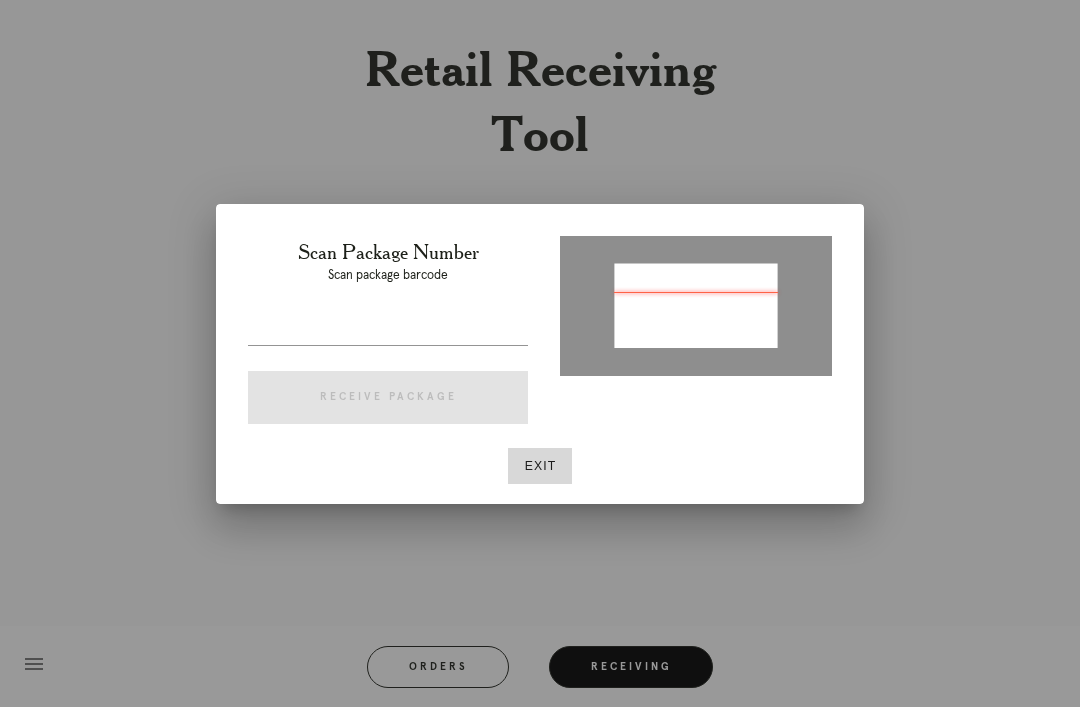 type on "P828519054666920" 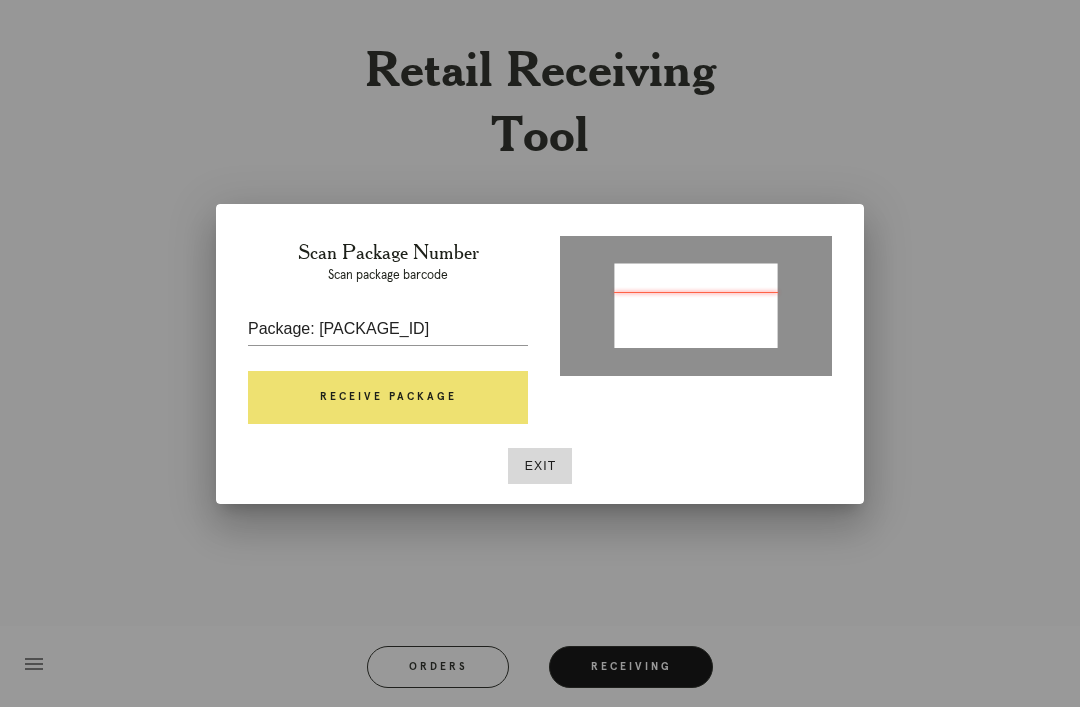 click on "Receive Package" at bounding box center [388, 398] 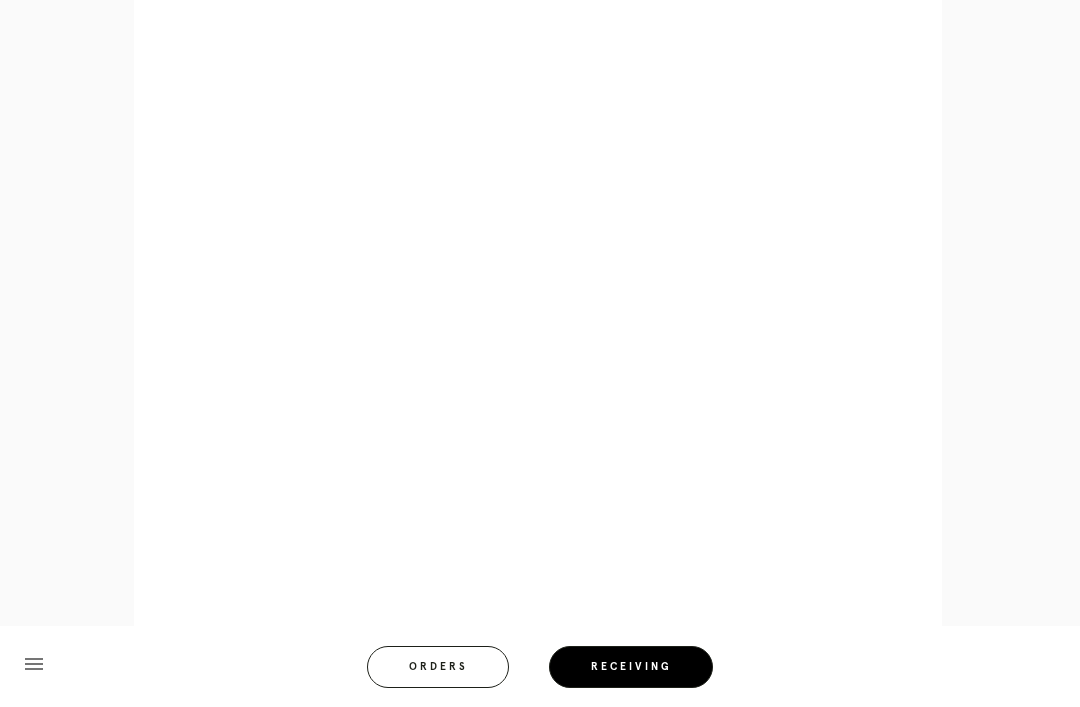 scroll, scrollTop: 858, scrollLeft: 0, axis: vertical 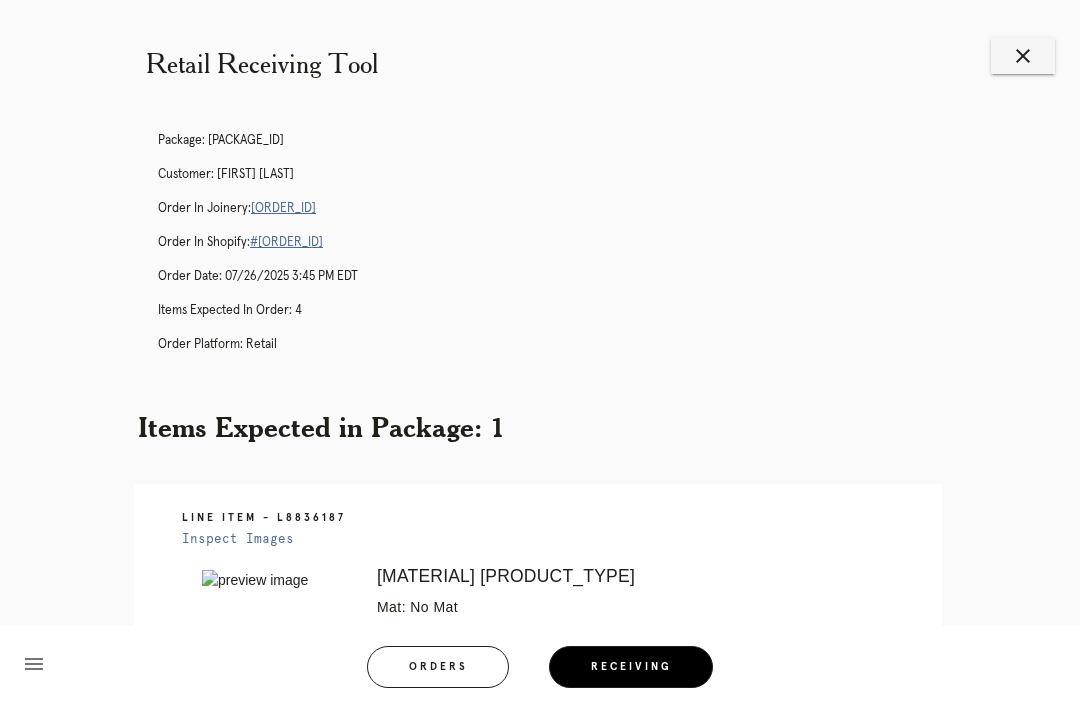 click on "Orders" at bounding box center [438, 667] 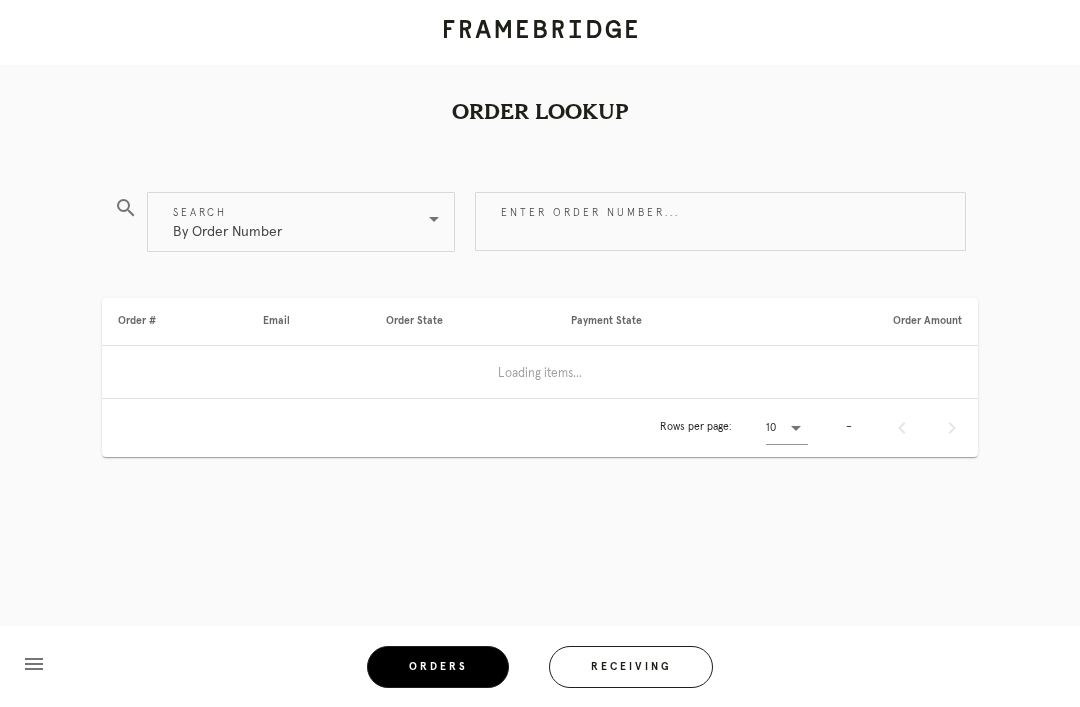 click on "Receiving" at bounding box center [631, 667] 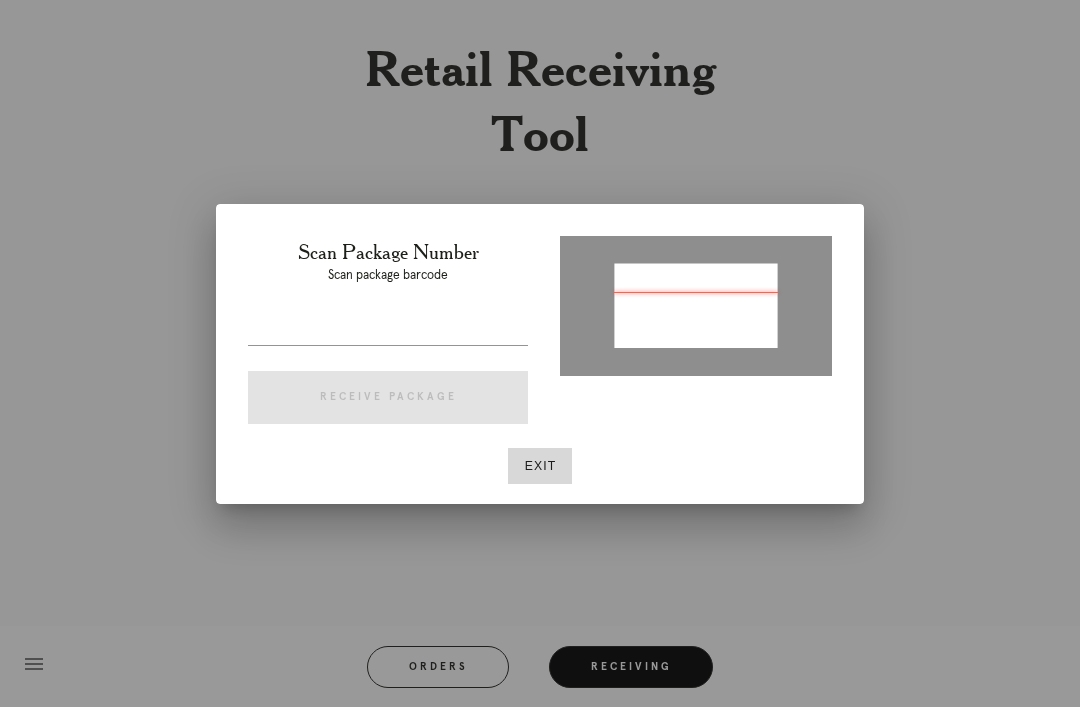 type on "P995291305526805" 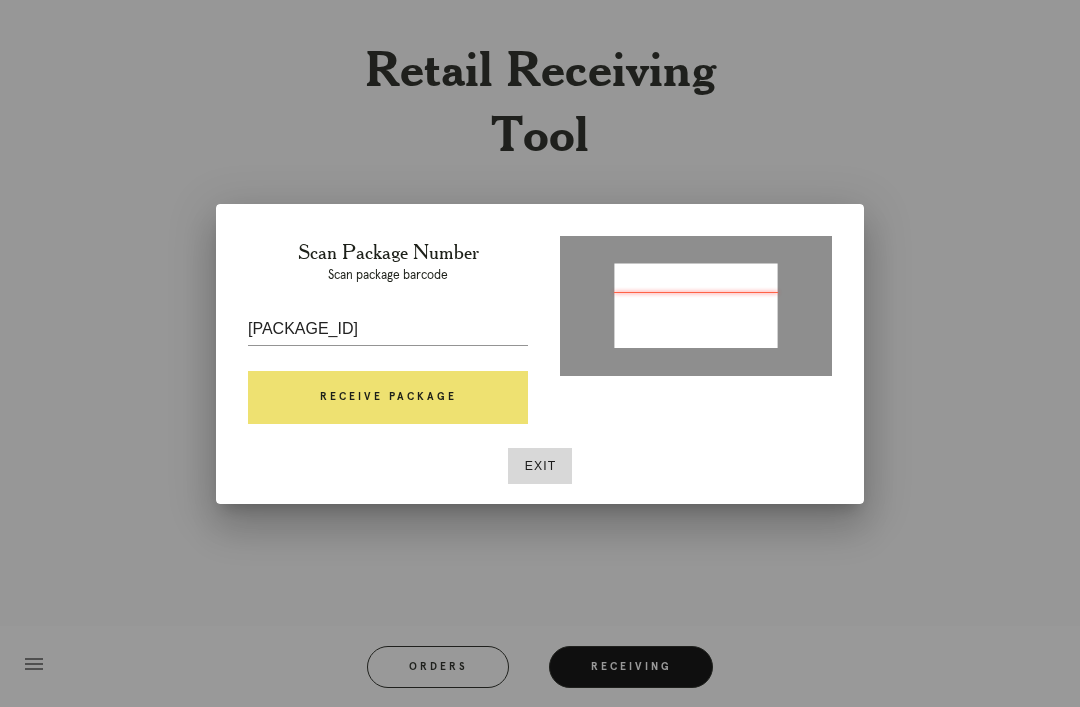 click on "Receive Package" at bounding box center (388, 398) 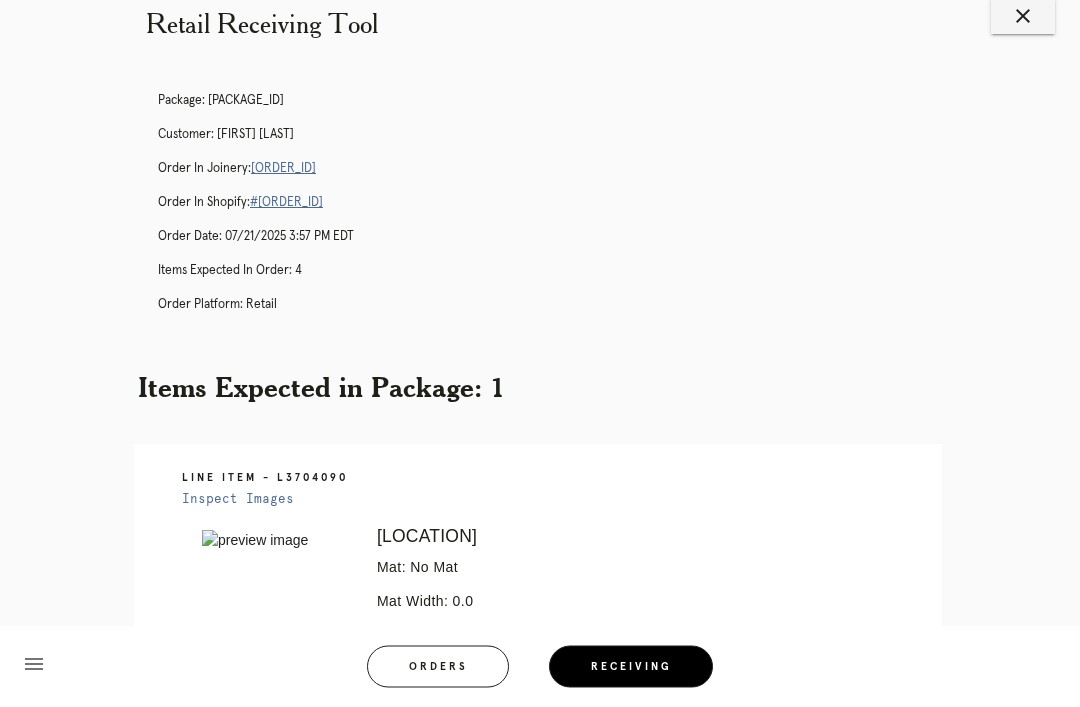 scroll, scrollTop: 46, scrollLeft: 0, axis: vertical 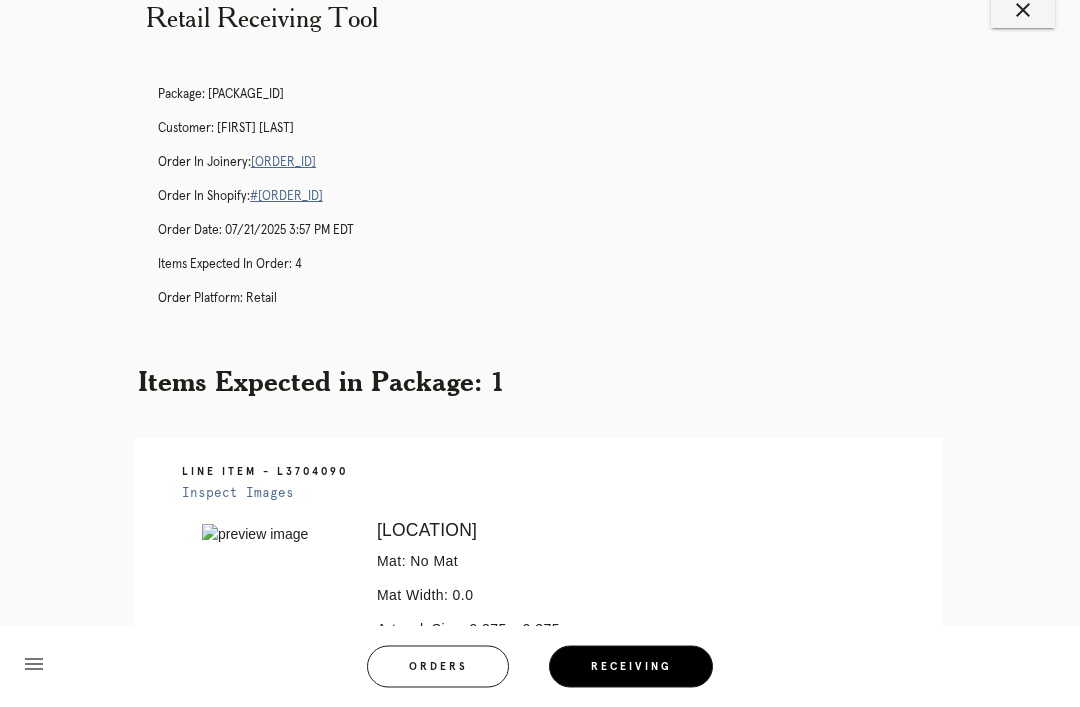 click on "Package: P995291305526805   Customer: Laurie Jones
Order in Joinery:
R511474771
Order in Shopify:
#M761737306
Order Date:
07/21/2025  3:57 PM EDT
Items Expected in Order: 4   Order Platform: retail" at bounding box center [560, 206] 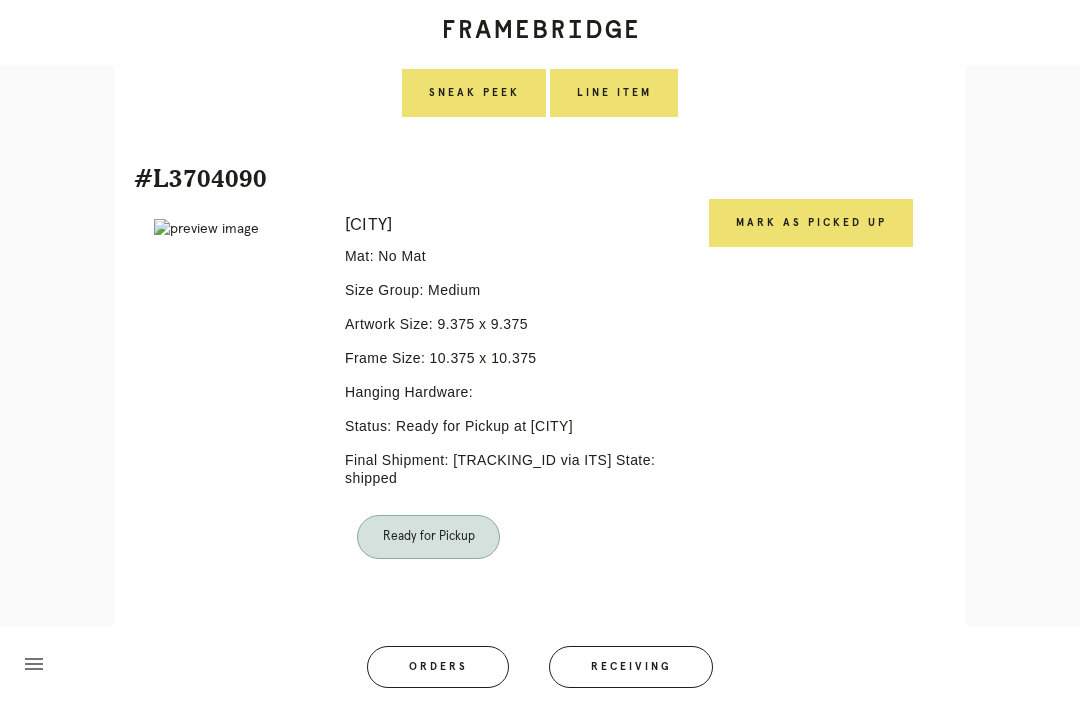 scroll, scrollTop: 1922, scrollLeft: 0, axis: vertical 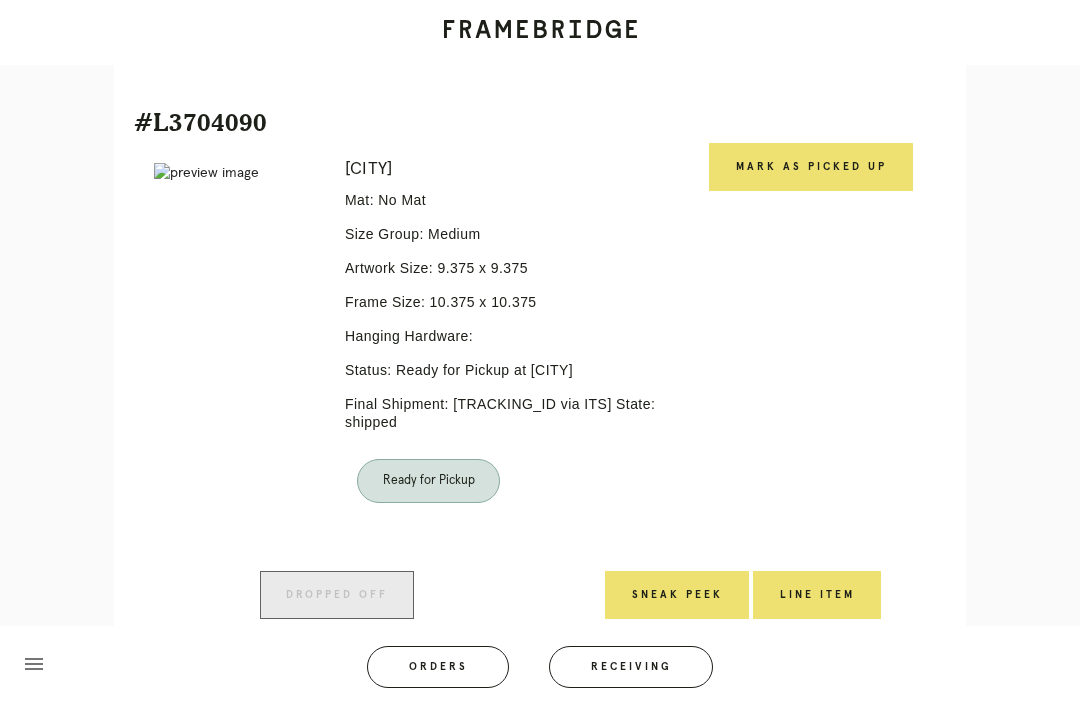 click on "Mark as Picked Up" at bounding box center [811, 167] 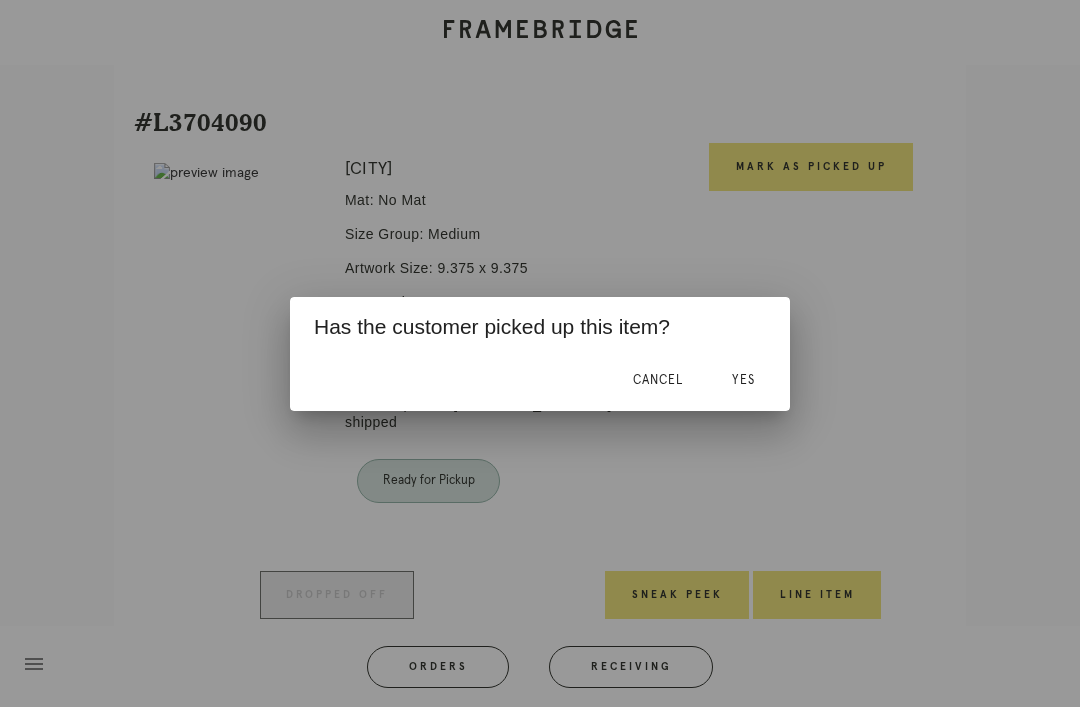 click on "Yes" at bounding box center [743, 381] 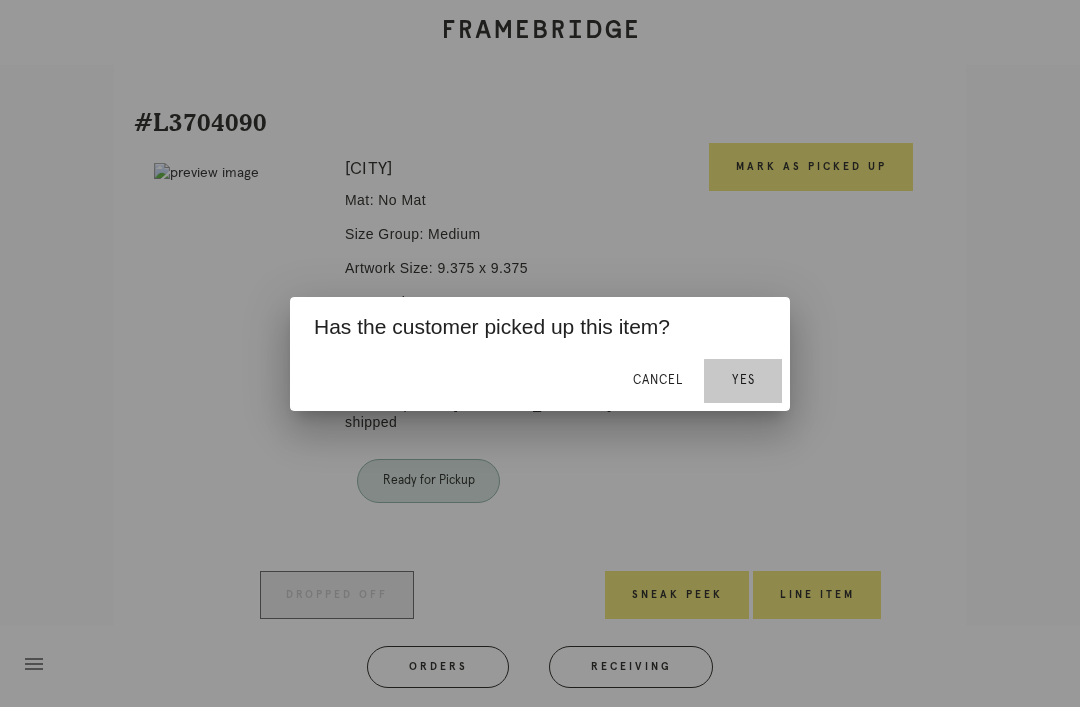 scroll, scrollTop: 1904, scrollLeft: 0, axis: vertical 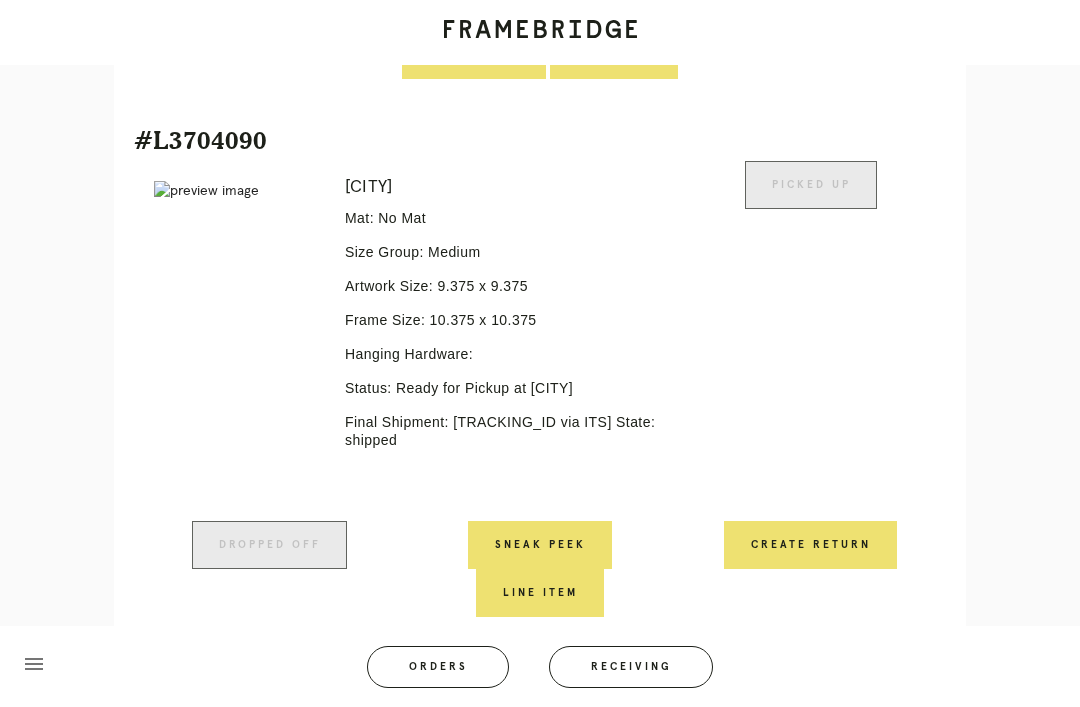 click on "Create Return" at bounding box center (810, 545) 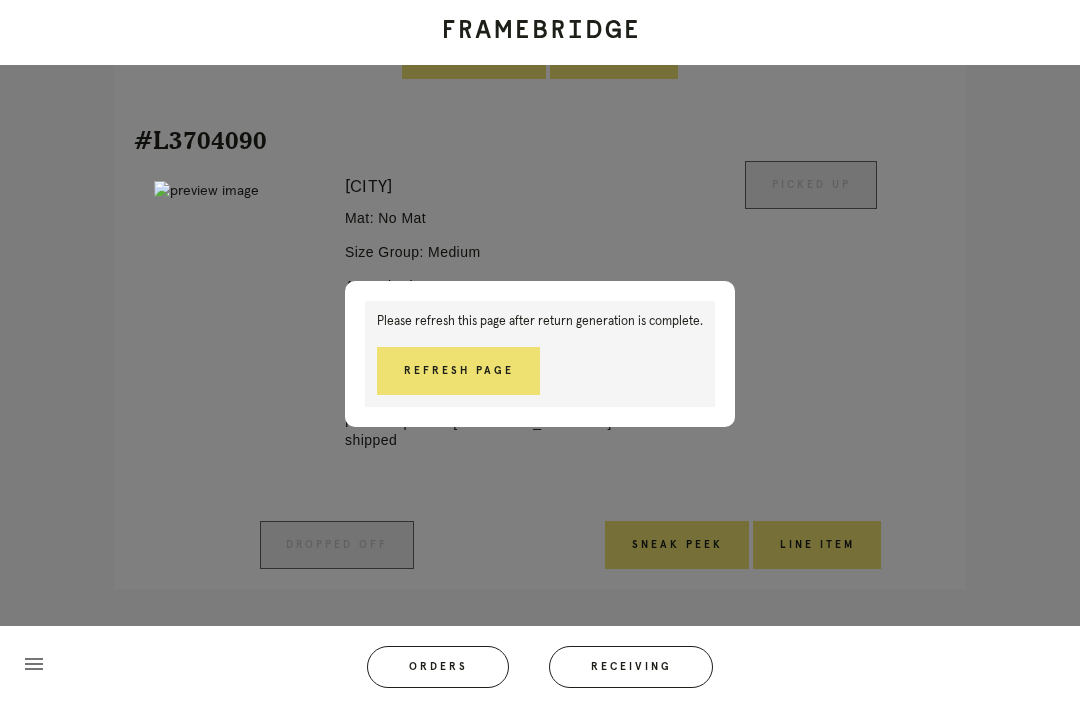 scroll, scrollTop: 1918, scrollLeft: 0, axis: vertical 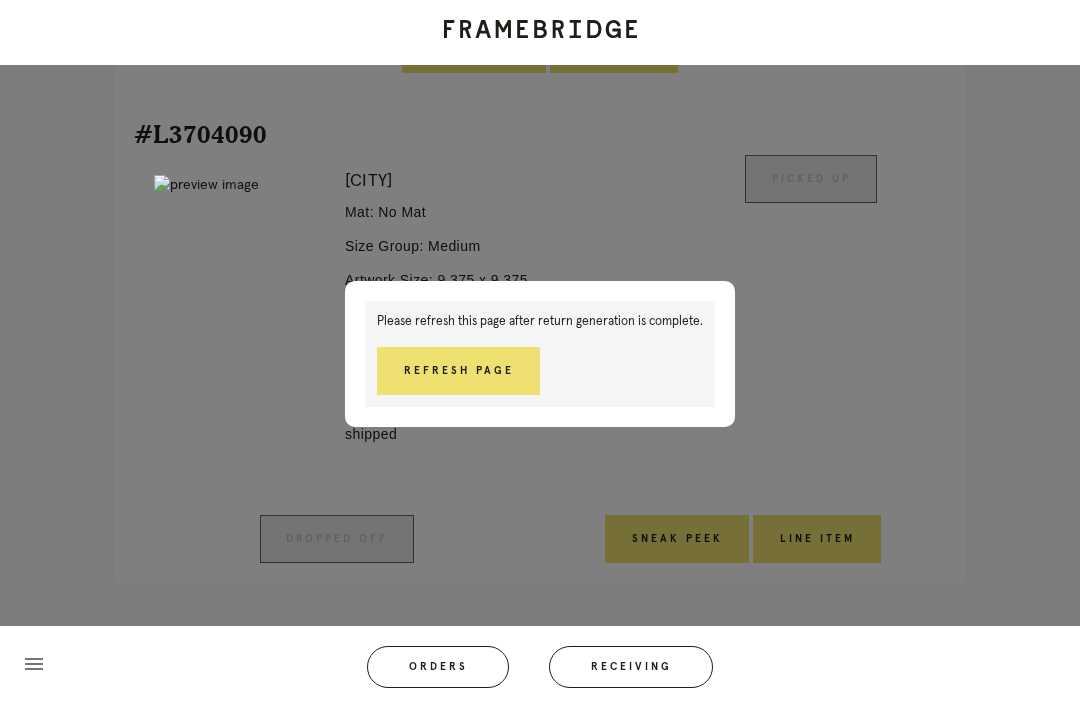 click on "Refresh Page" at bounding box center (458, 371) 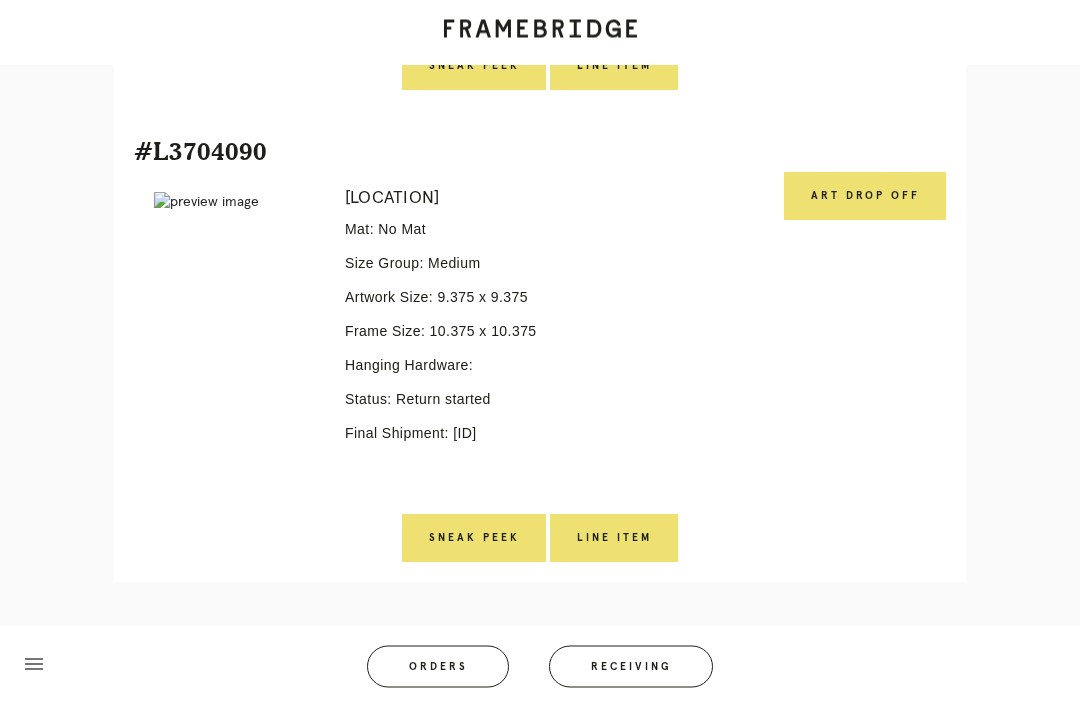 scroll, scrollTop: 1854, scrollLeft: 0, axis: vertical 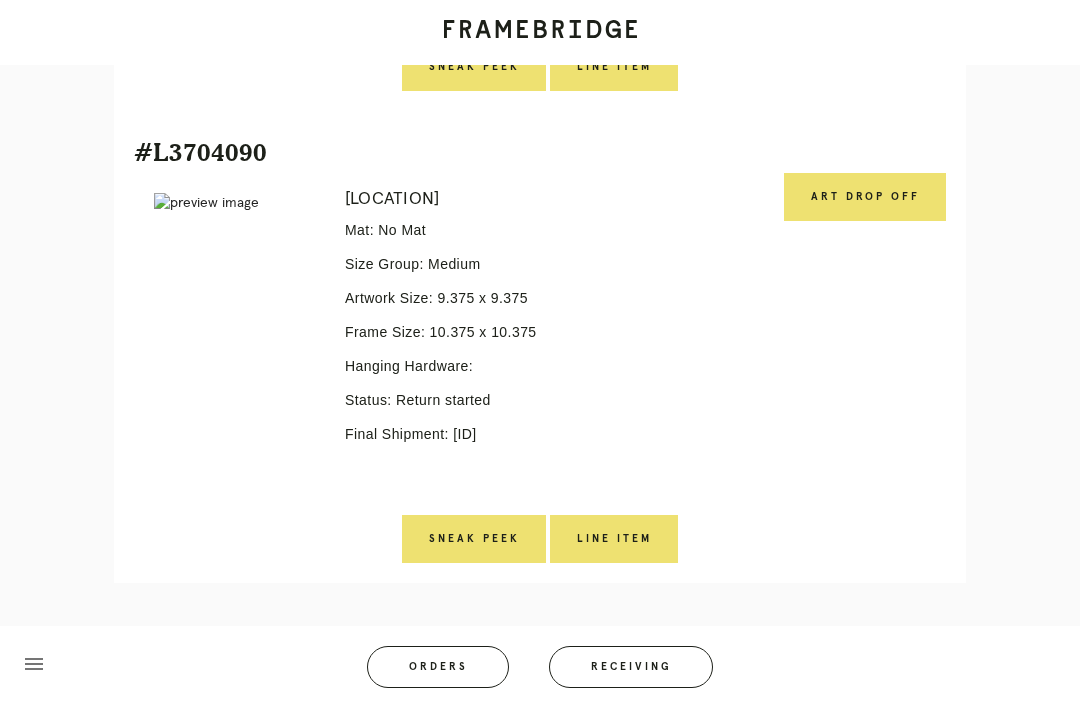 click on "Art drop off" at bounding box center [865, 197] 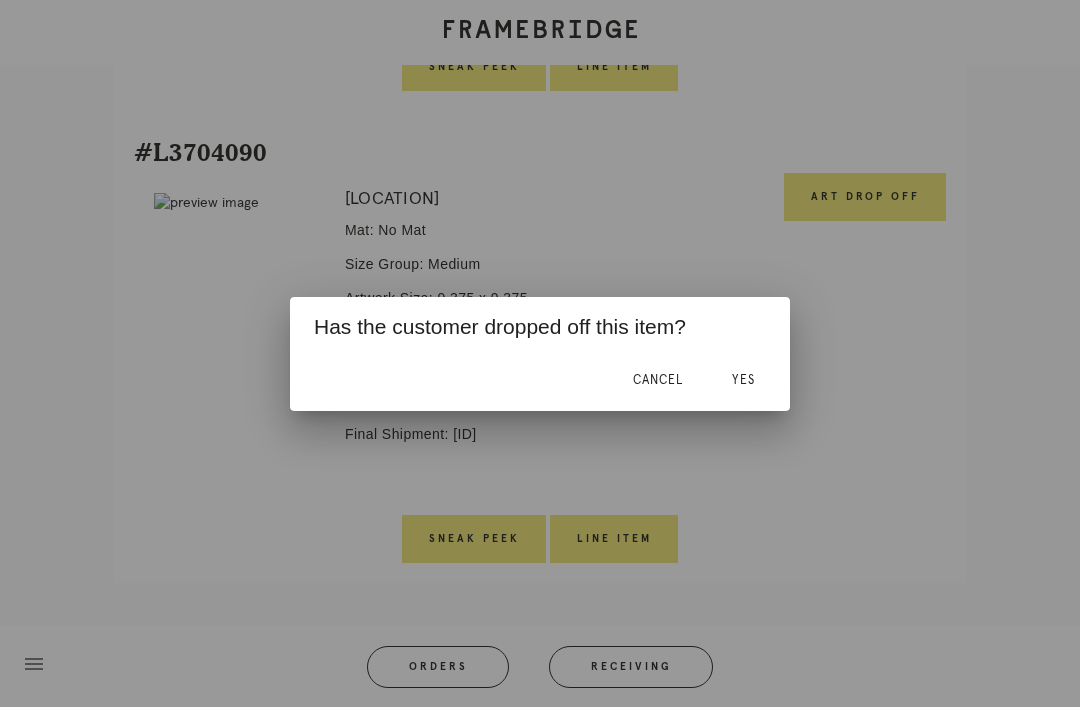 click on "Yes" at bounding box center [743, 380] 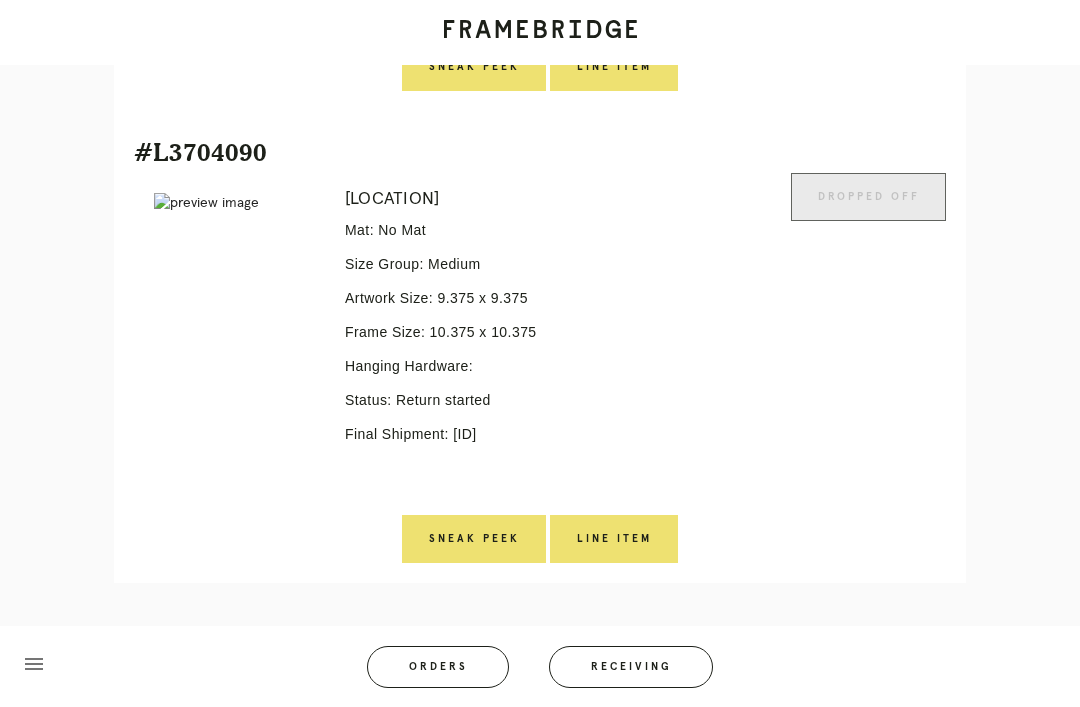 click on "Line Item" at bounding box center (614, 539) 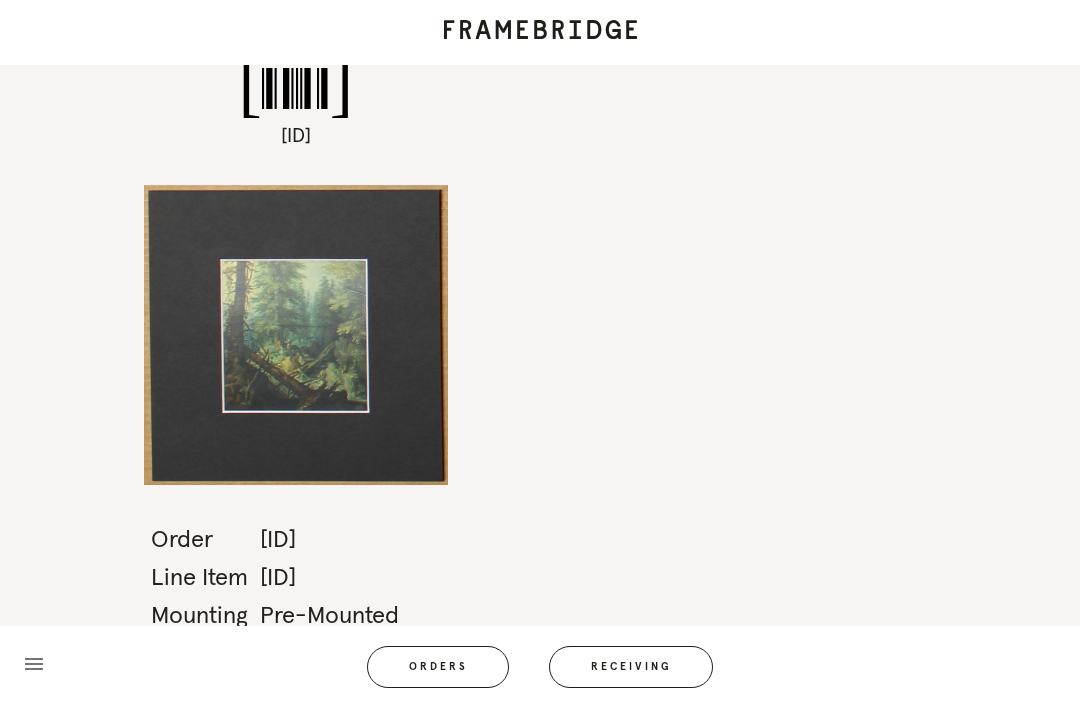 scroll, scrollTop: 1, scrollLeft: 0, axis: vertical 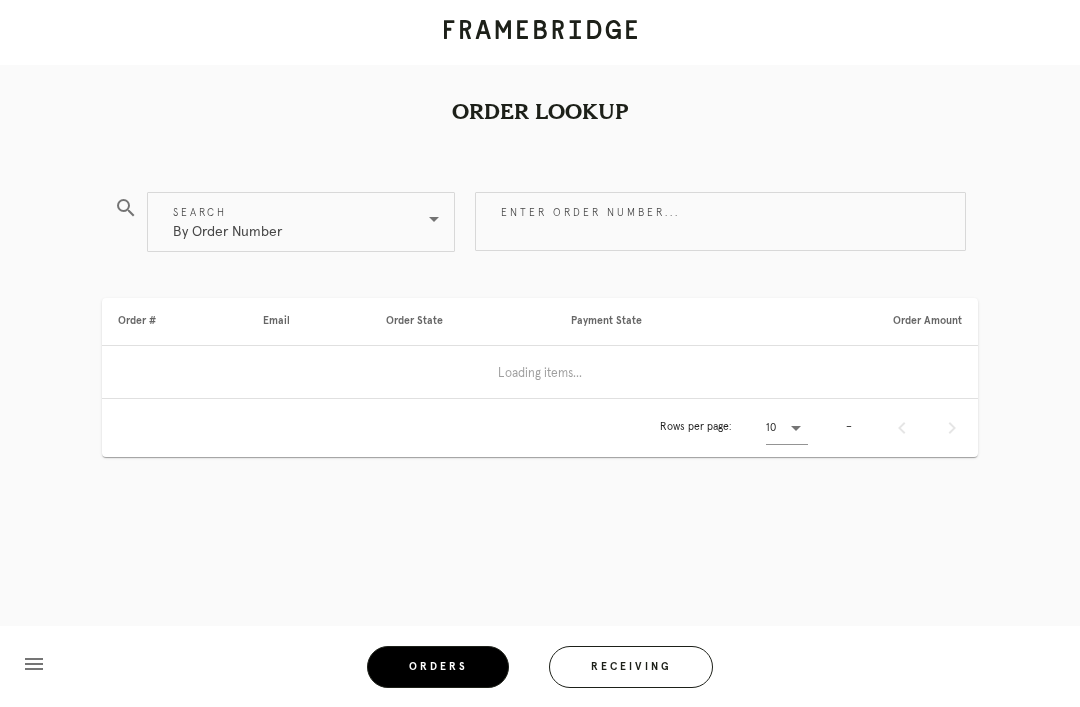 click on "Receiving" at bounding box center [631, 667] 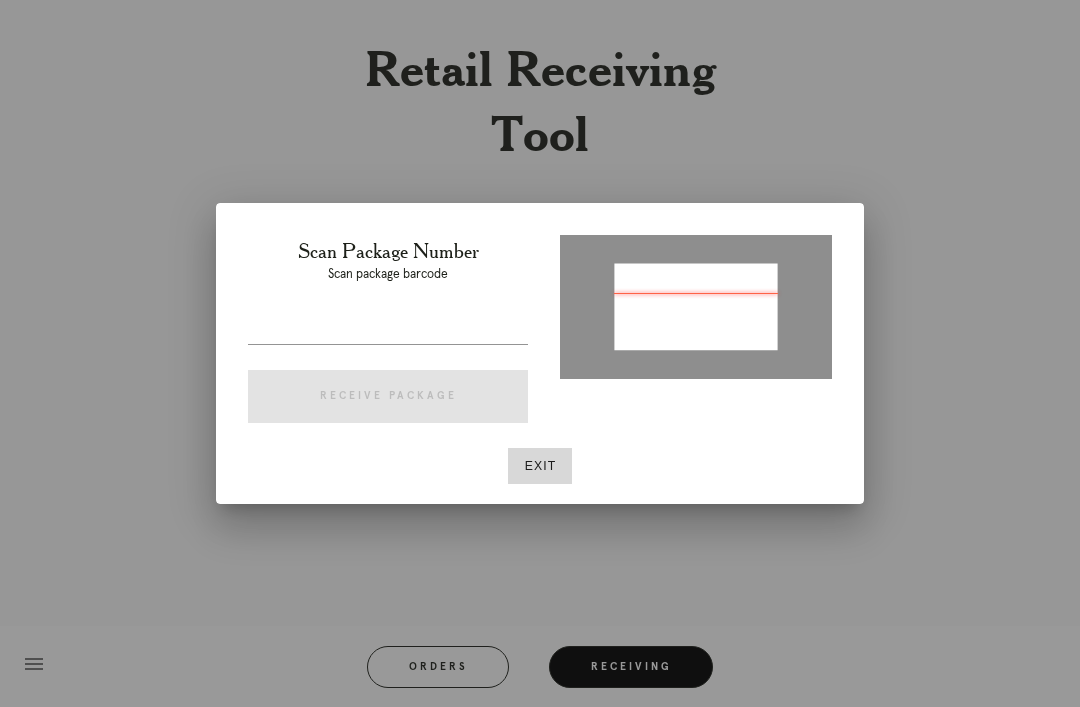 type on "P751515863756626" 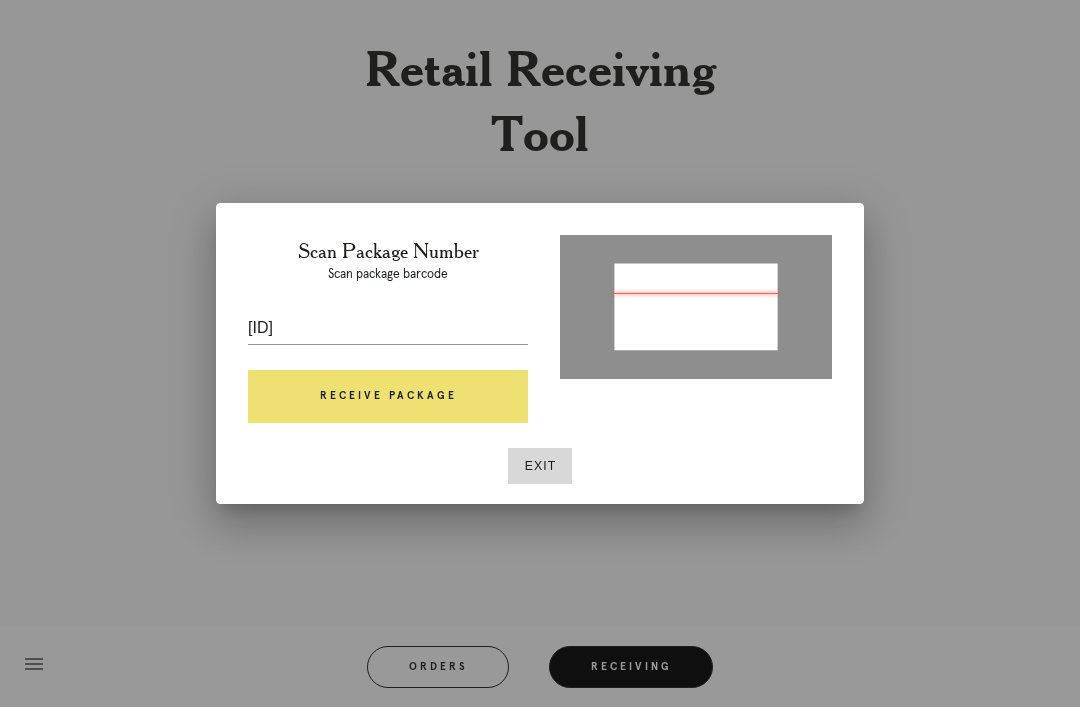 click on "Receive Package" at bounding box center [388, 397] 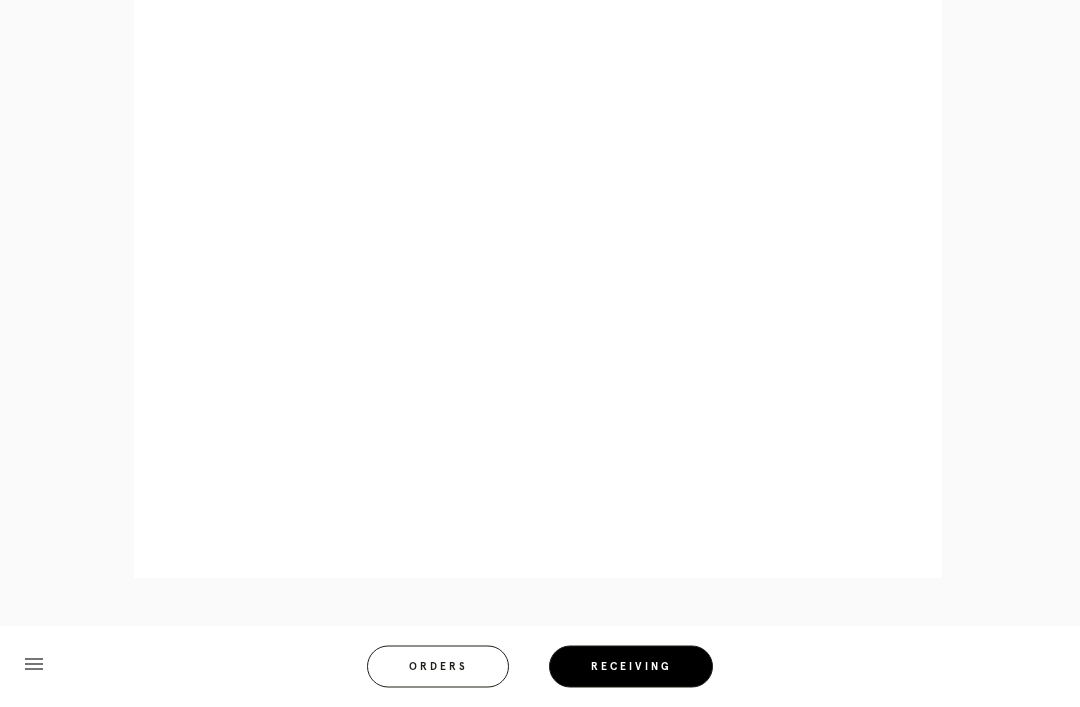 scroll, scrollTop: 2018, scrollLeft: 0, axis: vertical 